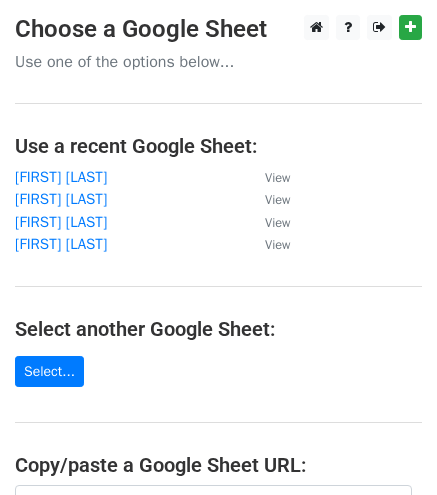 scroll, scrollTop: 0, scrollLeft: 0, axis: both 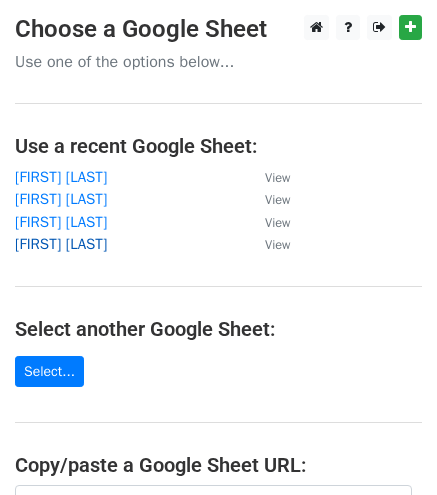 click on "[FIRST] [LAST]" at bounding box center (61, 244) 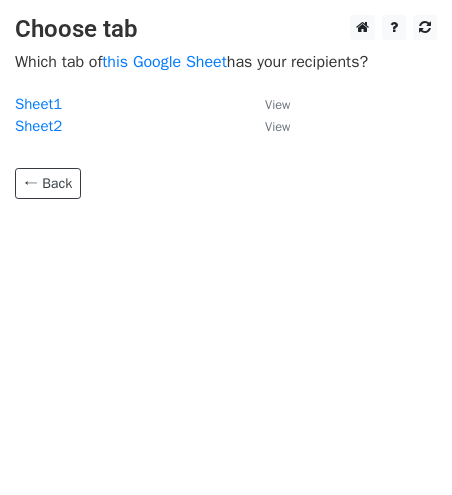 scroll, scrollTop: 0, scrollLeft: 0, axis: both 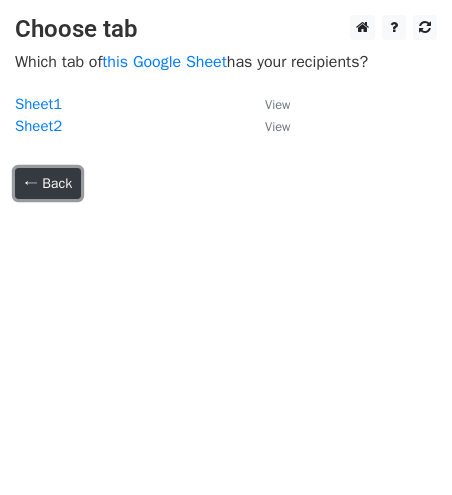click on "← Back" at bounding box center (48, 183) 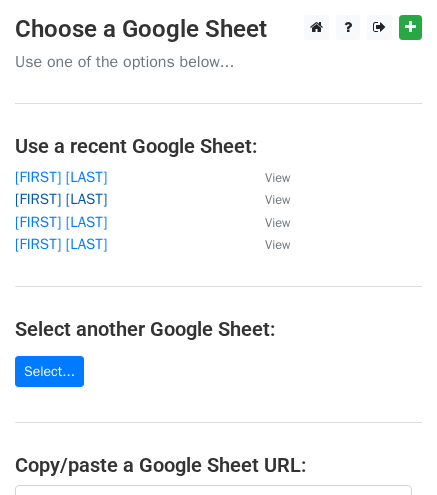 scroll, scrollTop: 0, scrollLeft: 0, axis: both 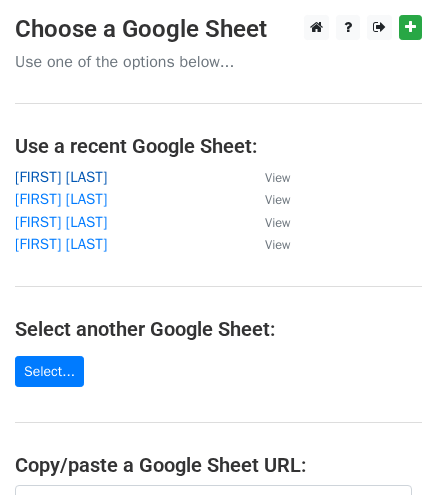 click on "[FIRST] [LAST]" at bounding box center (61, 177) 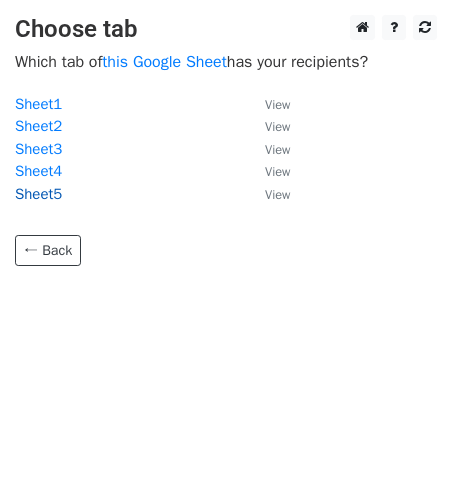 scroll, scrollTop: 0, scrollLeft: 0, axis: both 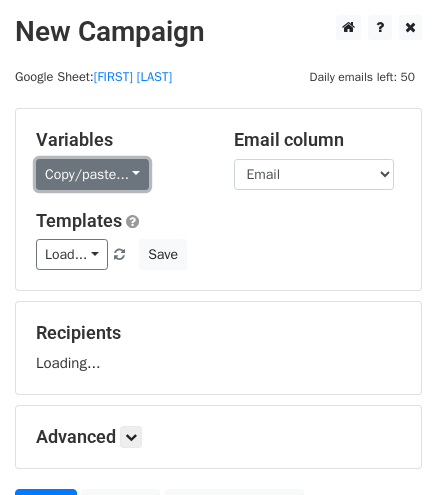 click on "Copy/paste..." at bounding box center (92, 174) 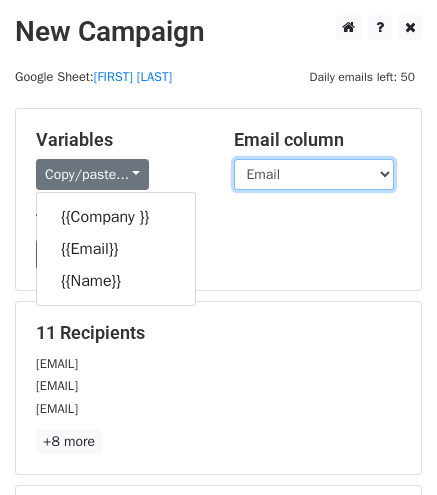 click on "Company
Email
Name" at bounding box center [314, 174] 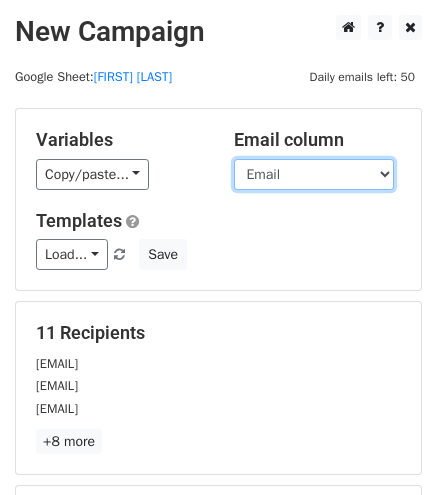 click on "Company
Email
Name" at bounding box center (314, 174) 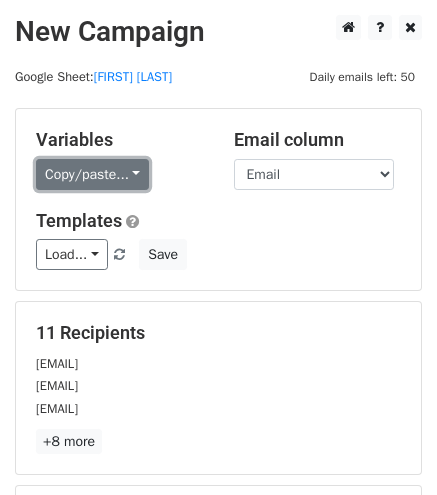 click on "Copy/paste..." at bounding box center (92, 174) 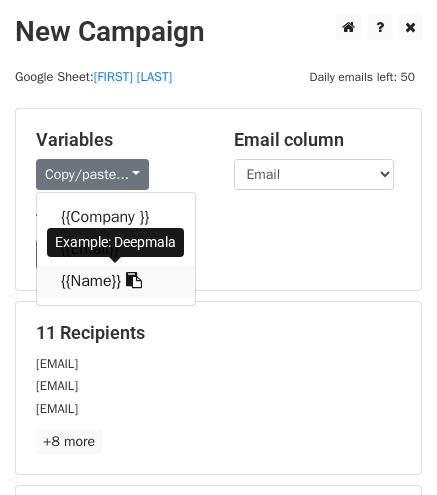 click on "{{Name}}" at bounding box center (116, 281) 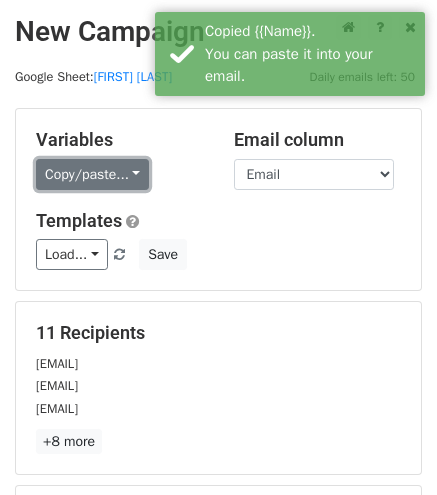 click on "Copy/paste..." at bounding box center (92, 174) 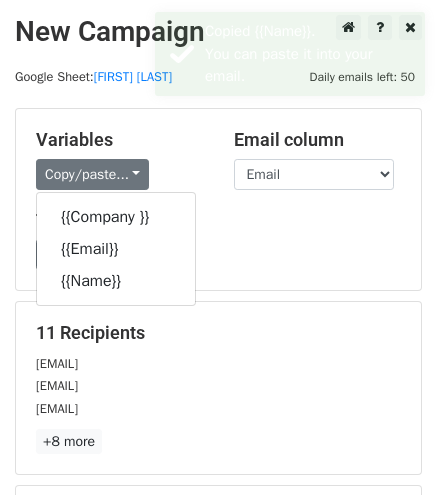 click on "Copy/paste...
{{Company }}
{{Email}}
{{Name}}" at bounding box center (120, 174) 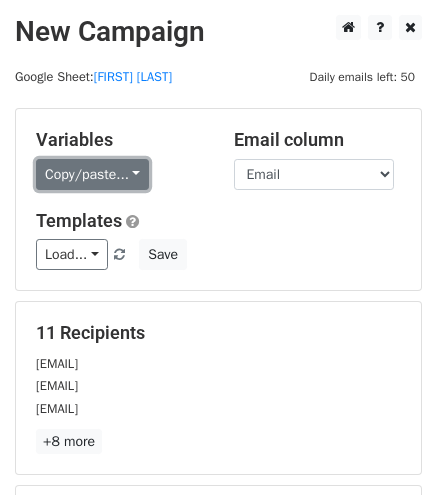 click on "Copy/paste..." at bounding box center (92, 174) 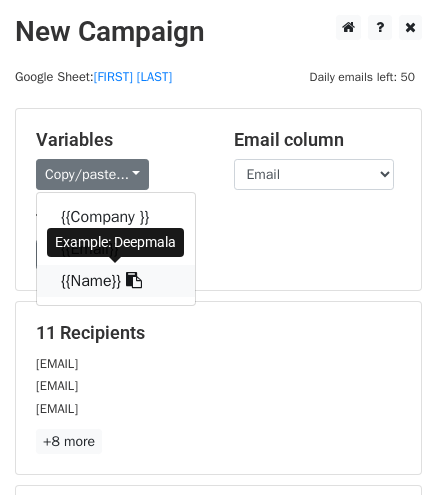 click on "{{Name}}" at bounding box center [116, 281] 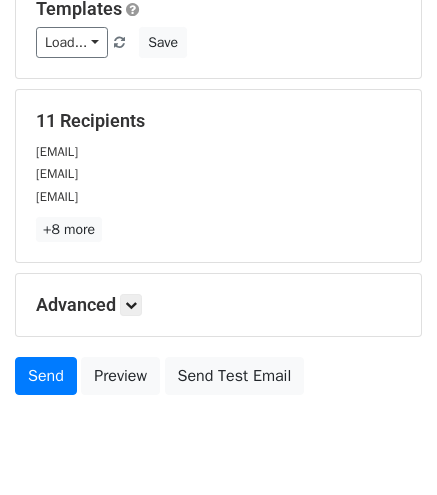 scroll, scrollTop: 260, scrollLeft: 0, axis: vertical 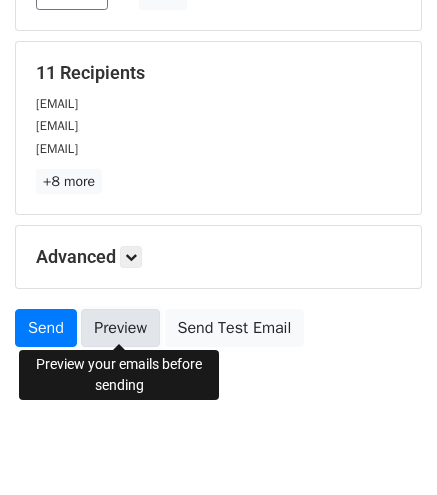 click on "Preview" at bounding box center [120, 328] 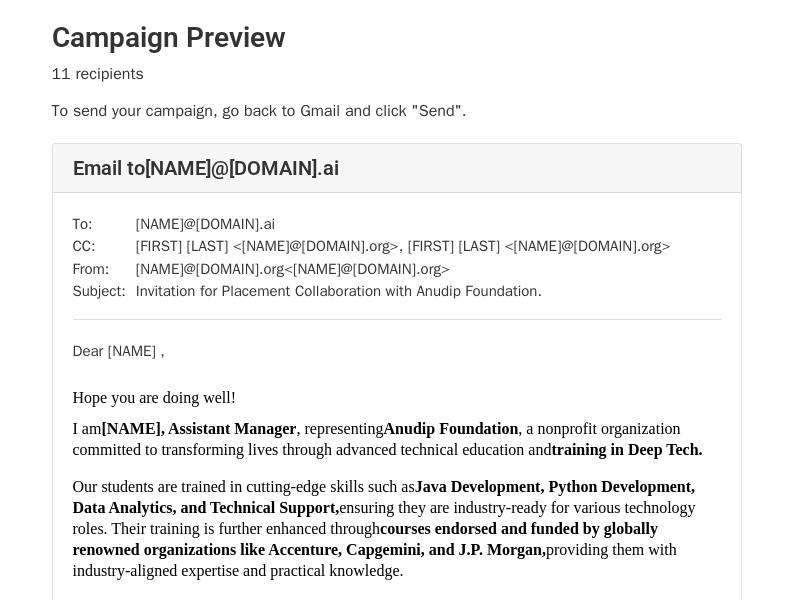 scroll, scrollTop: 0, scrollLeft: 0, axis: both 